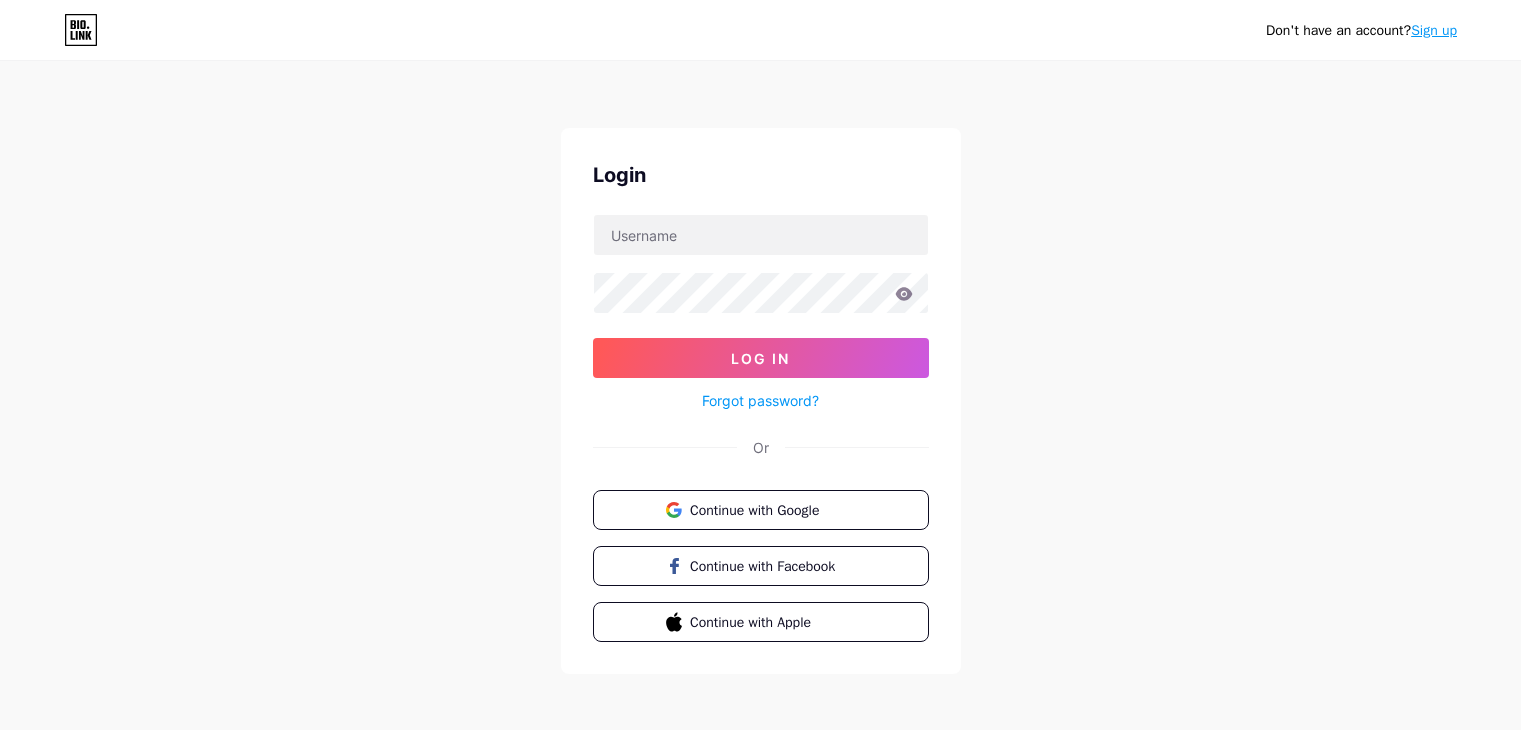 scroll, scrollTop: 0, scrollLeft: 0, axis: both 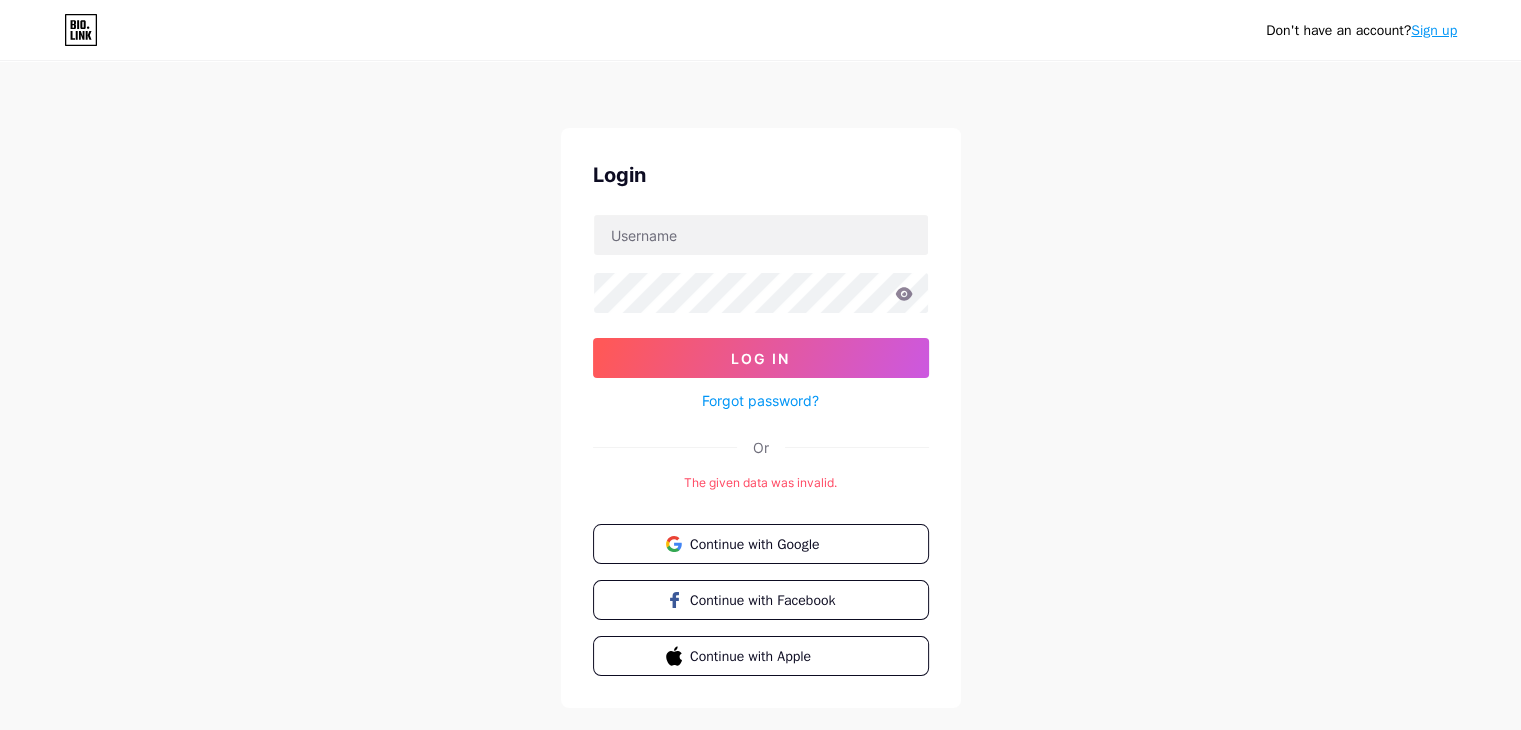 click on "Sign up" at bounding box center [1434, 30] 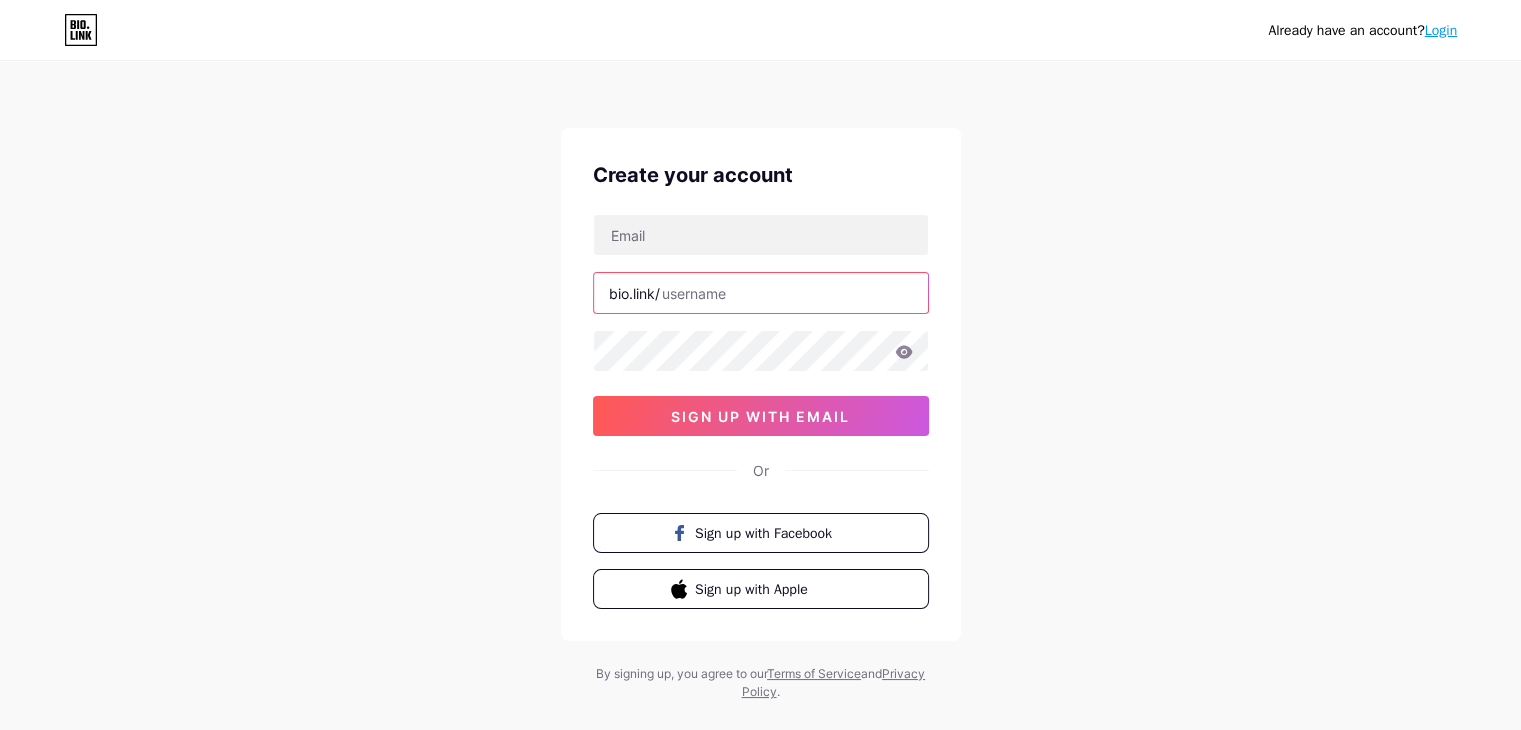 click at bounding box center [761, 293] 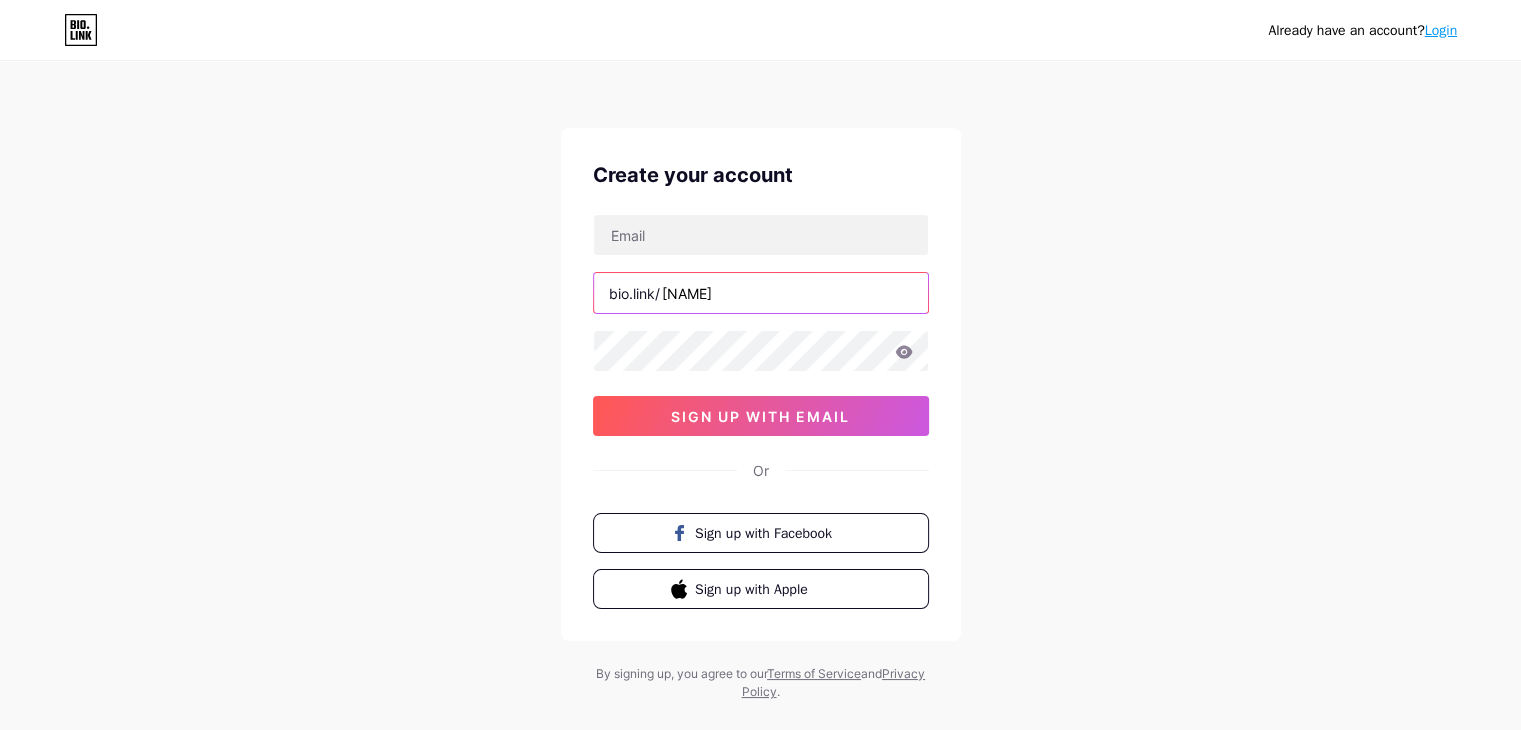 type on "harleywoods" 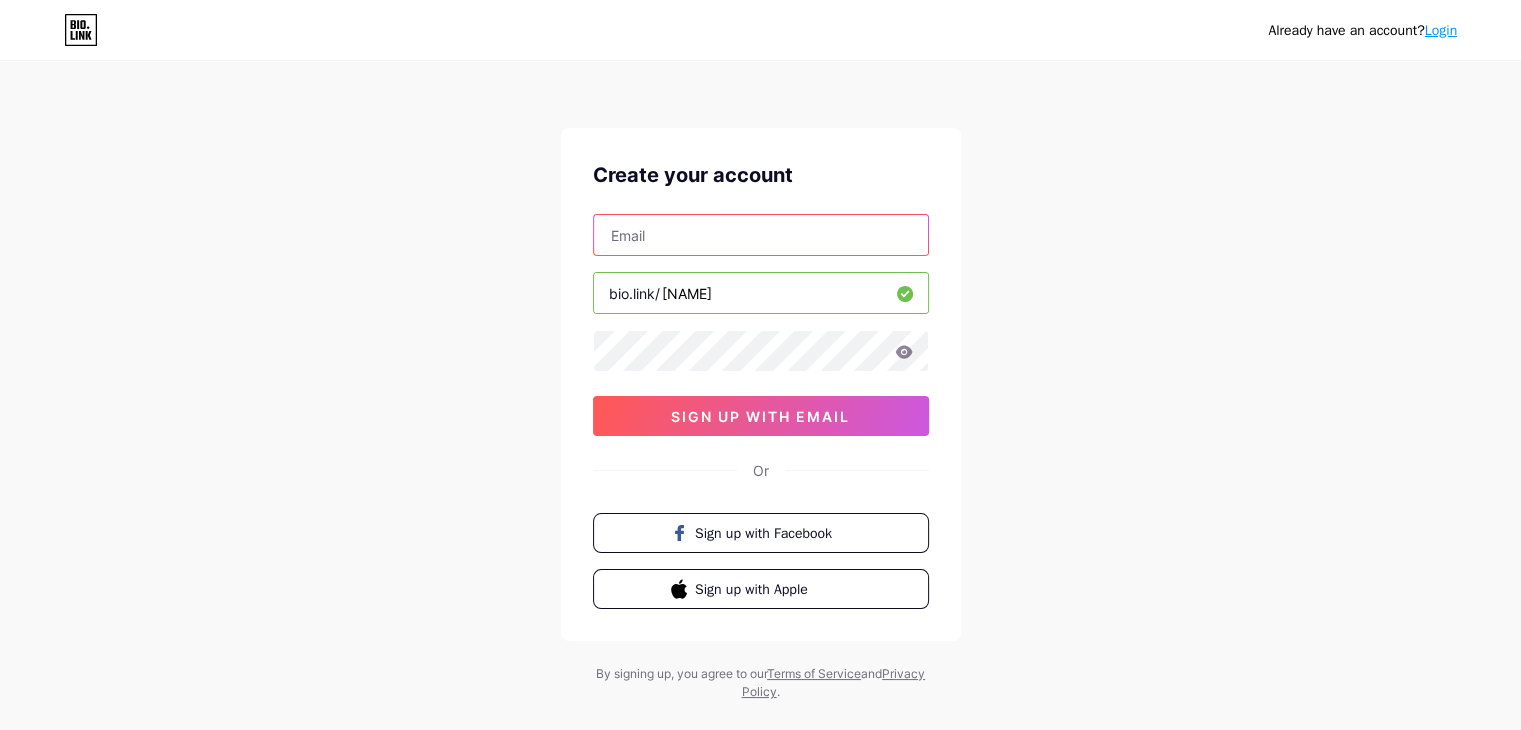 click at bounding box center [761, 235] 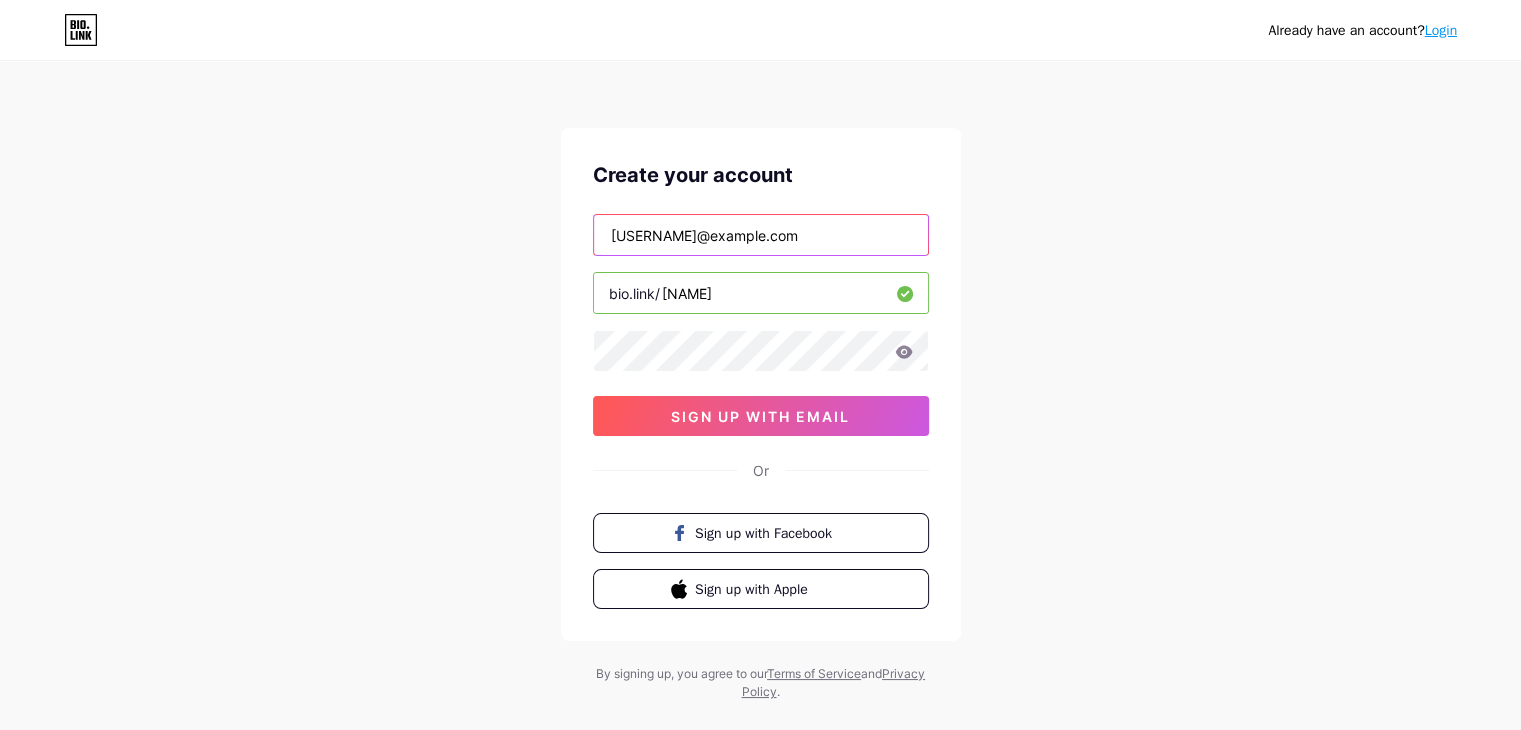 type on "becksidemachinery2233@gmail.com" 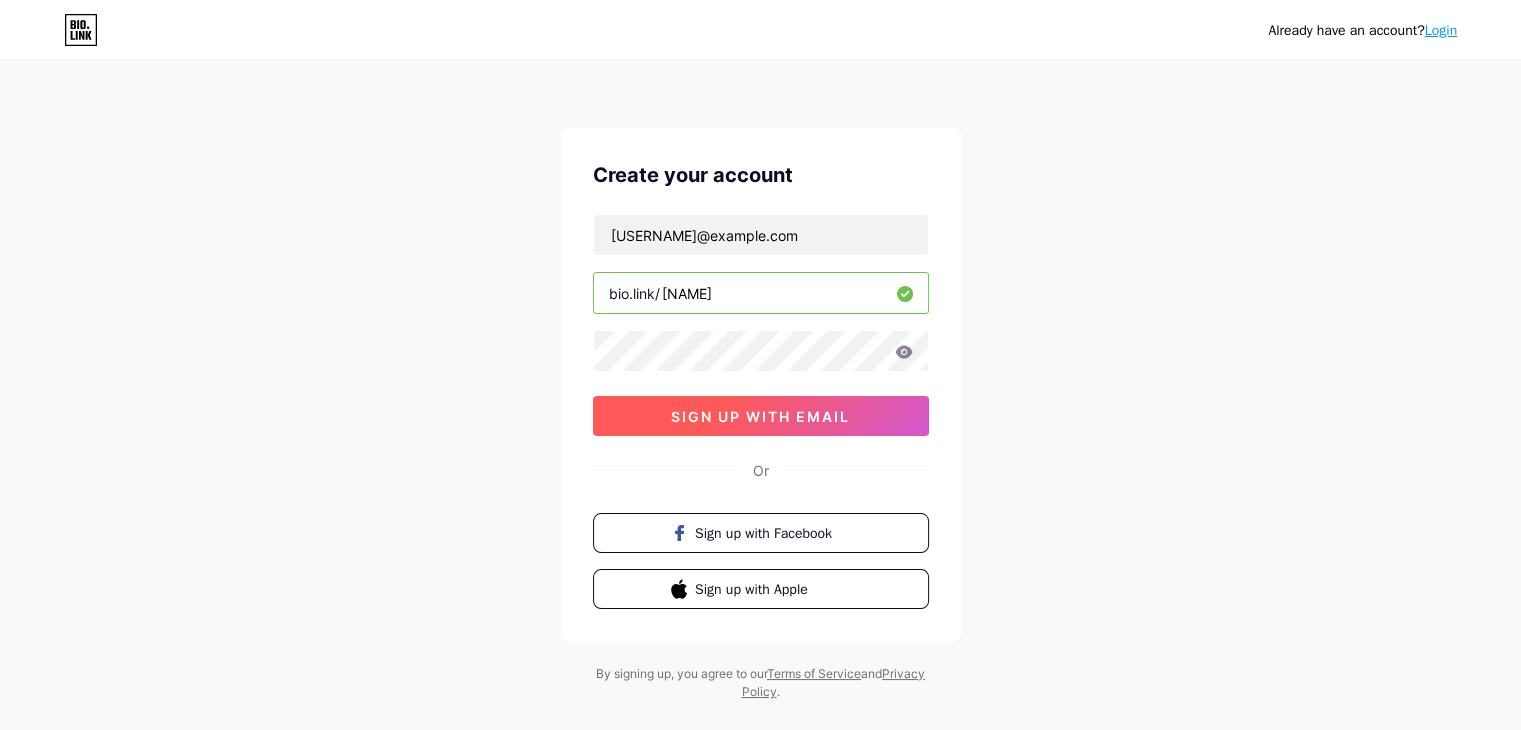 type 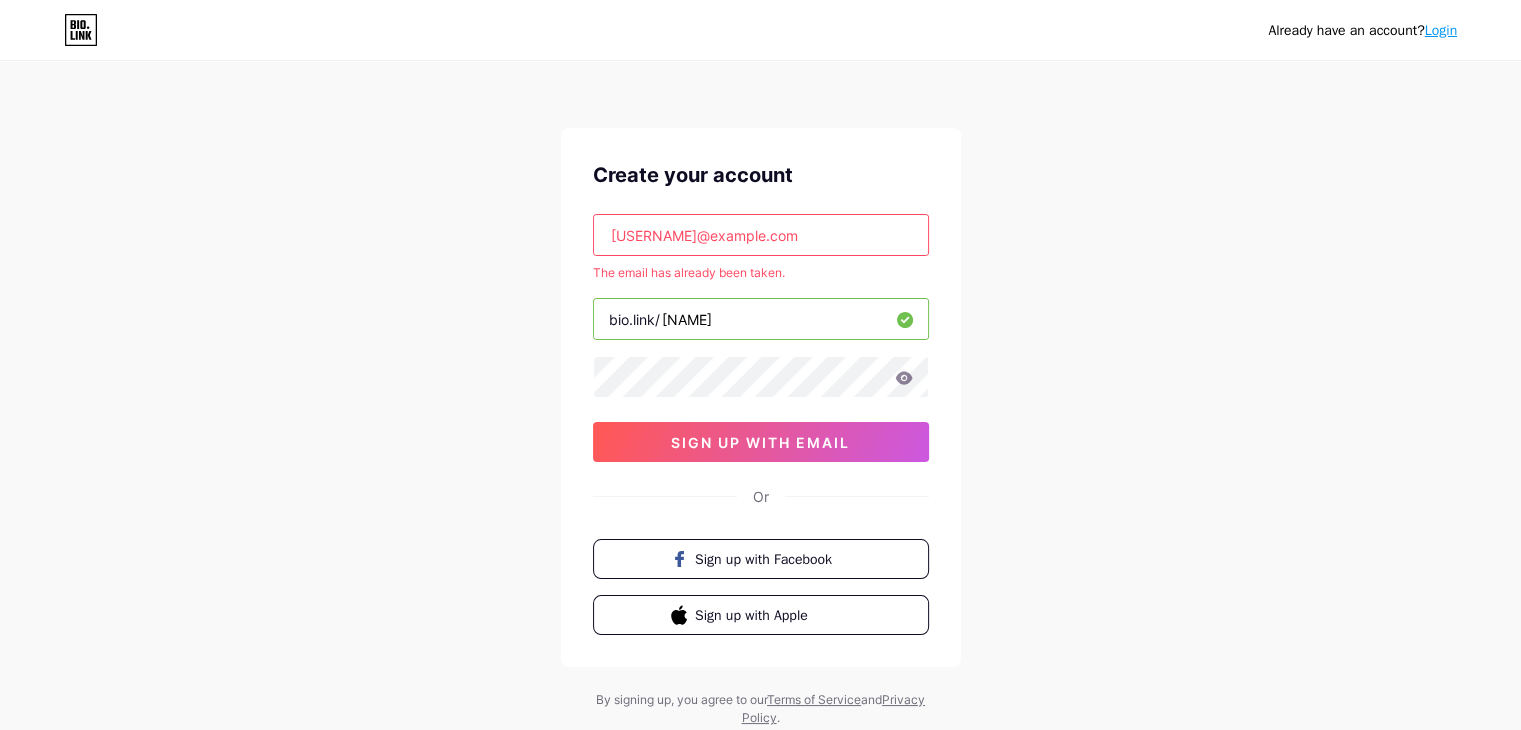 click on "becksidemachinery2233@gmail.com" at bounding box center [761, 235] 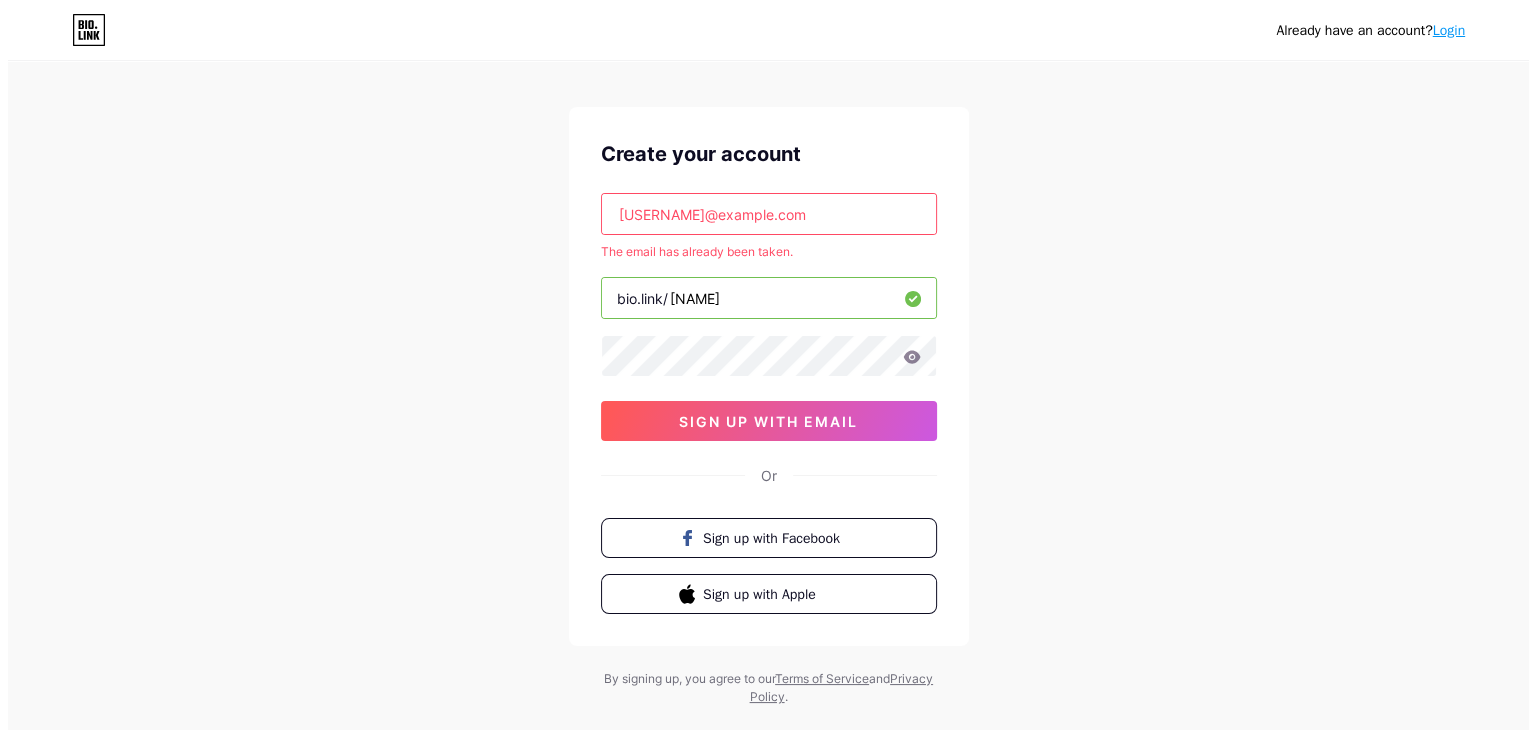 scroll, scrollTop: 0, scrollLeft: 0, axis: both 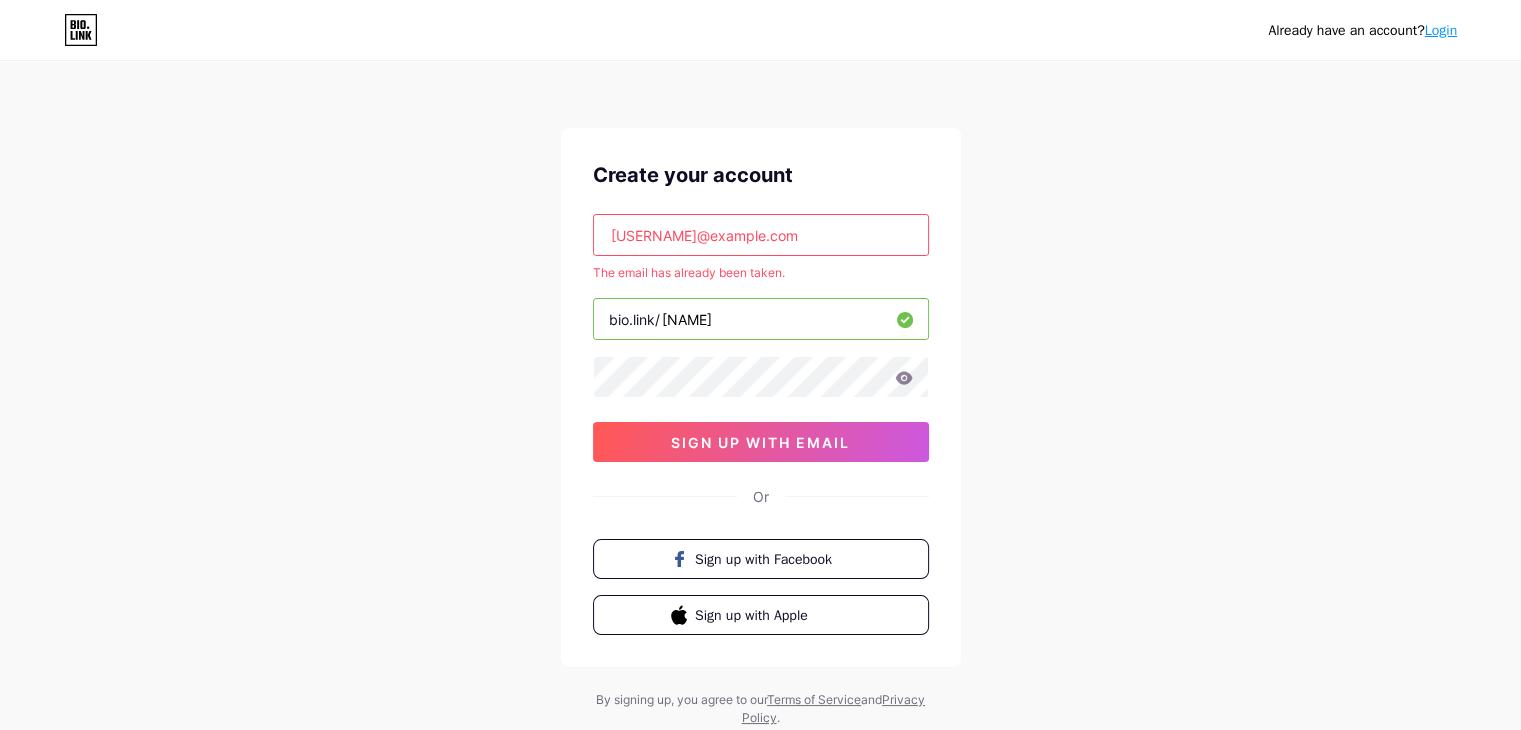 click on "Login" at bounding box center [1441, 30] 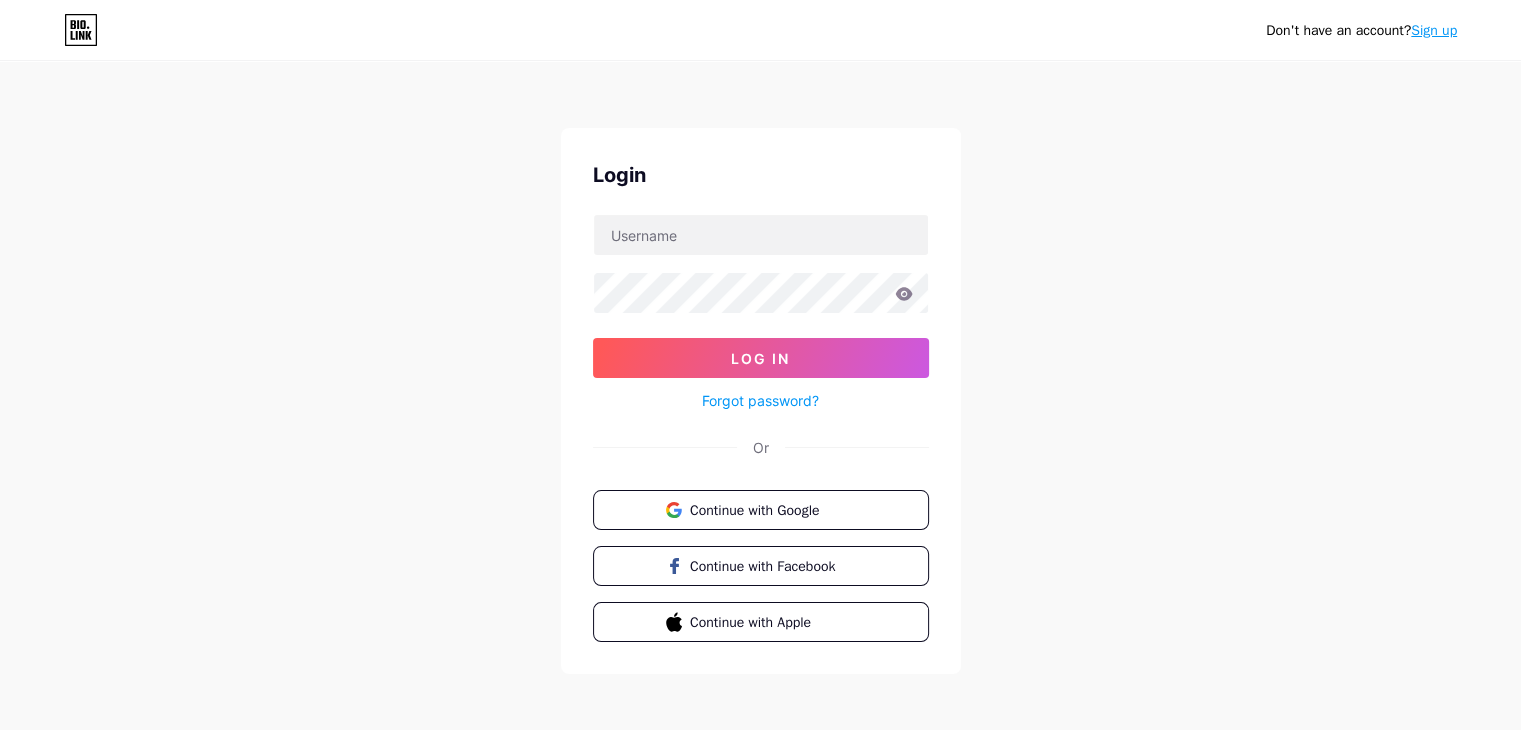 click on "Forgot password?" at bounding box center (760, 400) 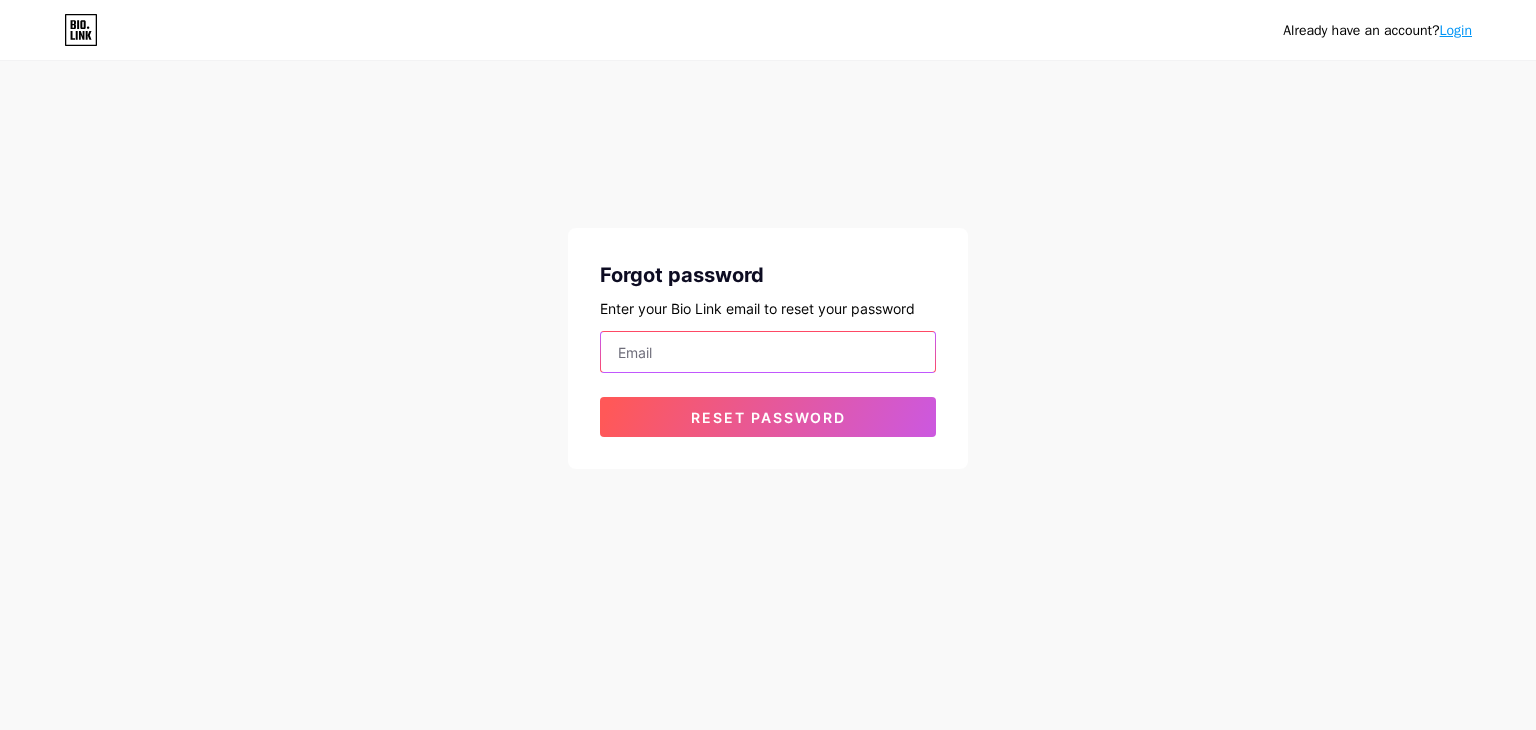 click at bounding box center (768, 352) 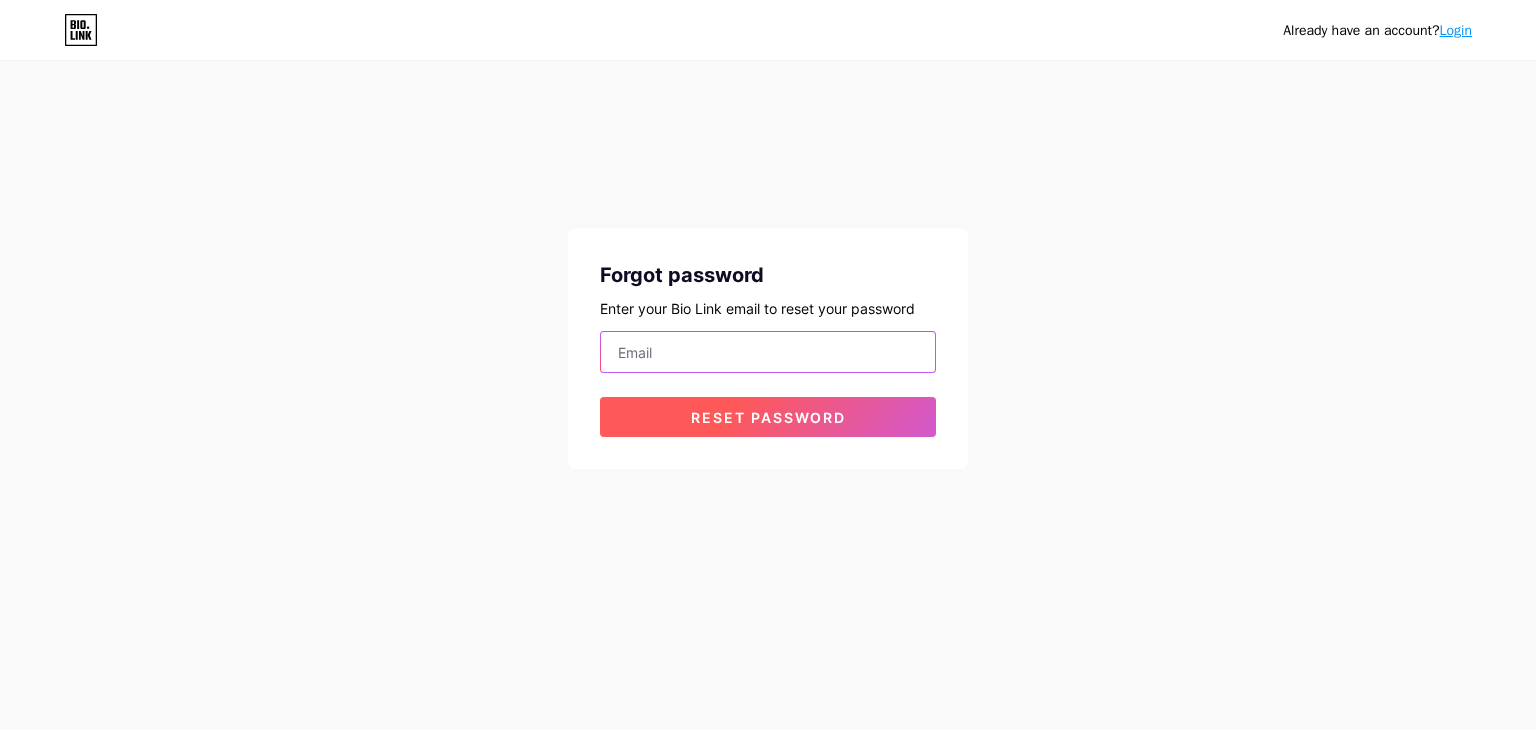 paste on "becksidemachinery2233@gmail.com" 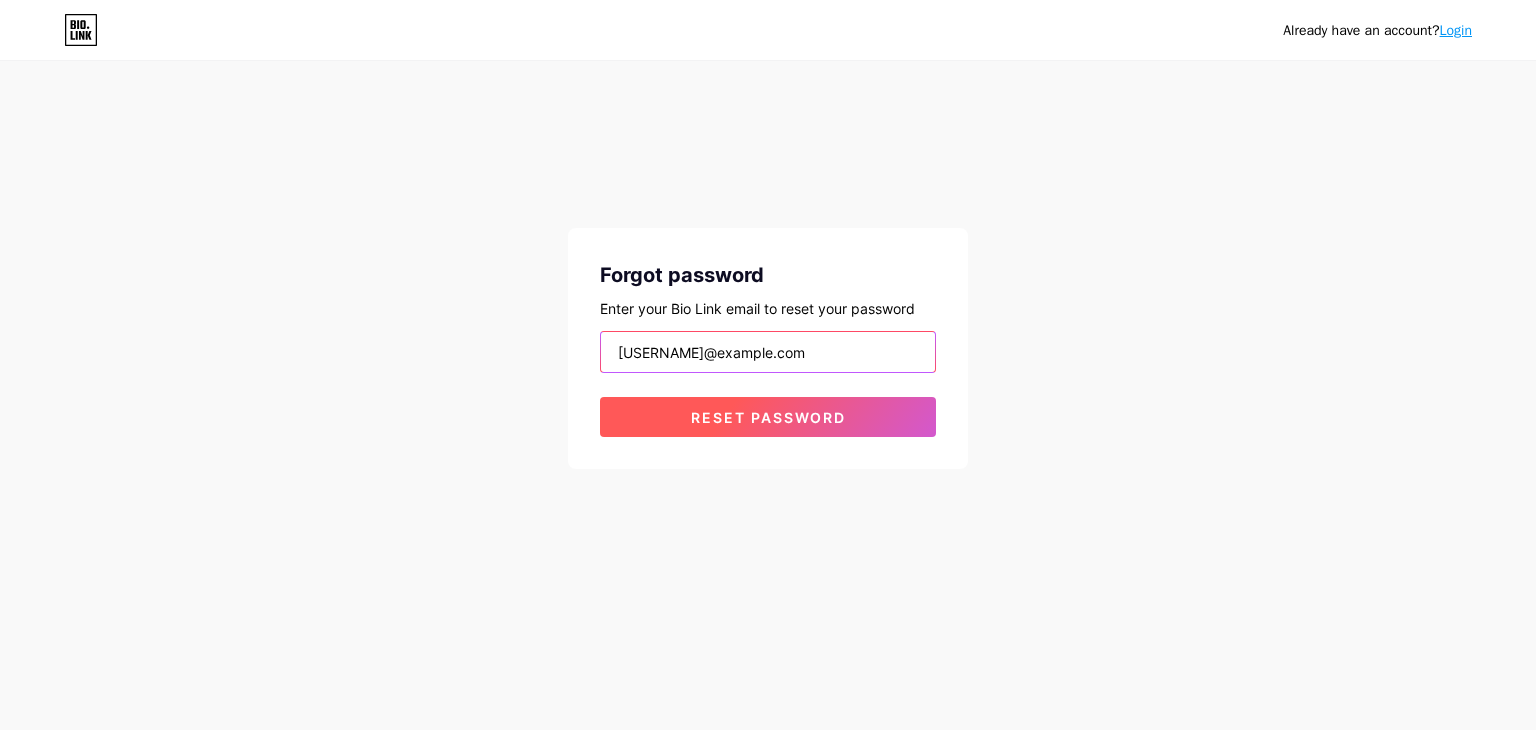 type on "becksidemachinery2233@gmail.com" 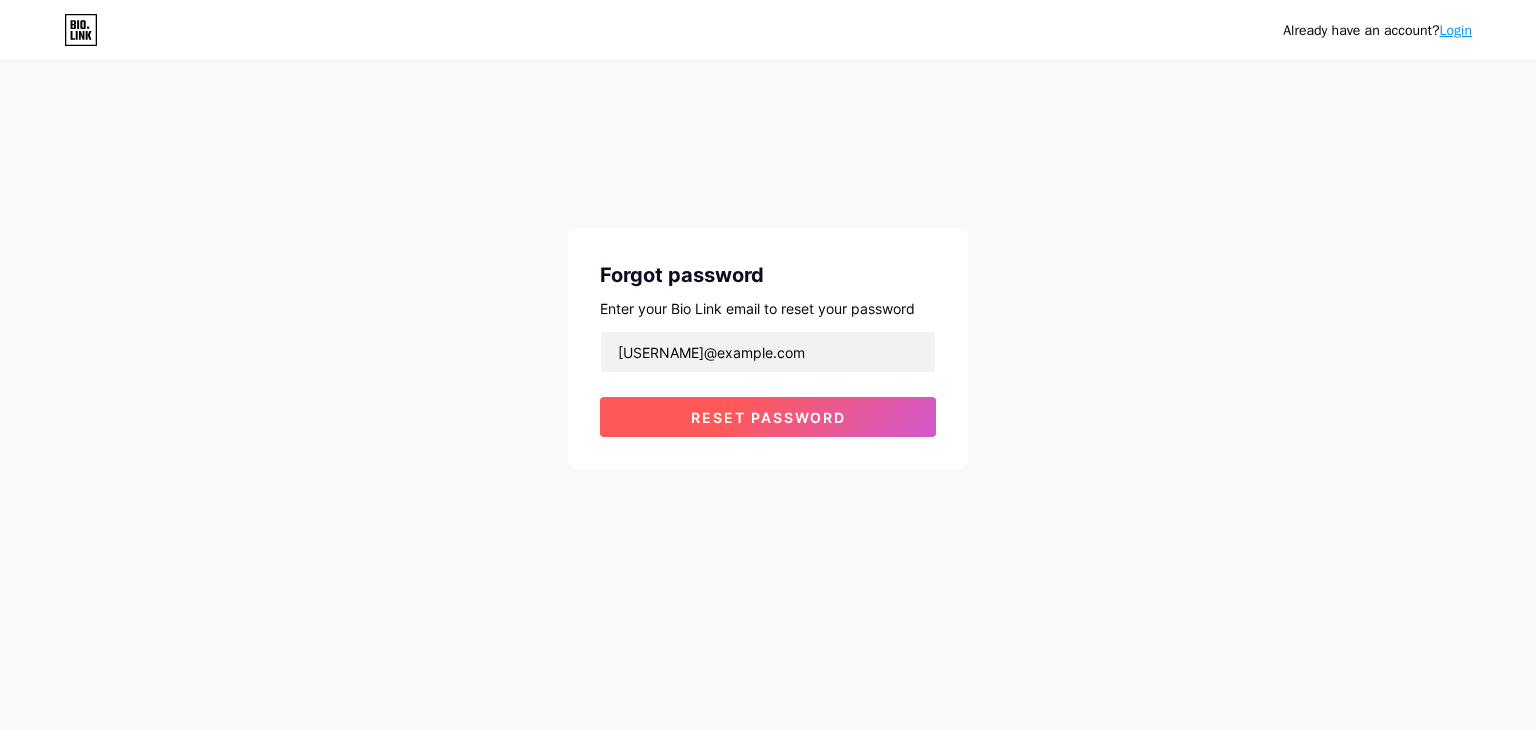 type 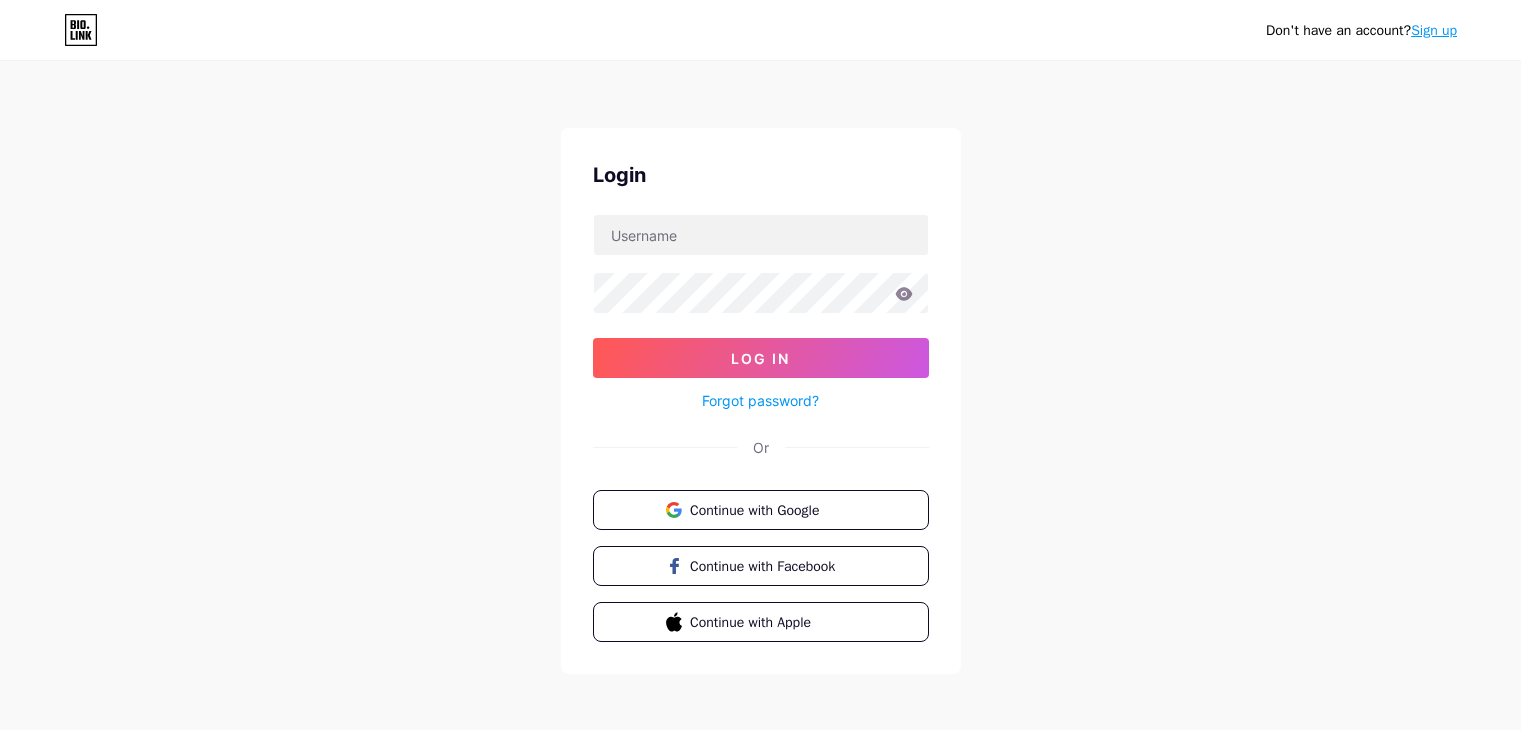 scroll, scrollTop: 0, scrollLeft: 0, axis: both 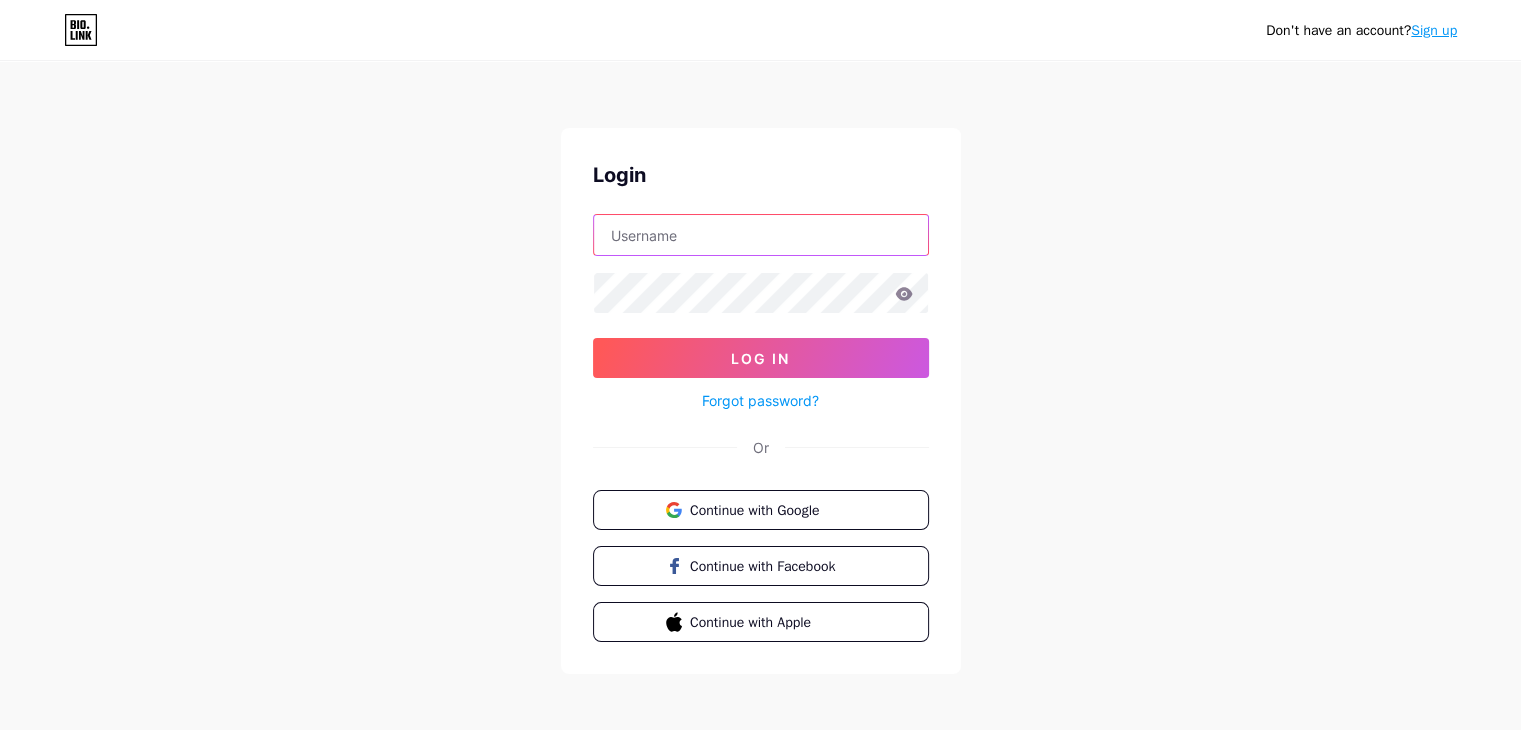 click at bounding box center [761, 235] 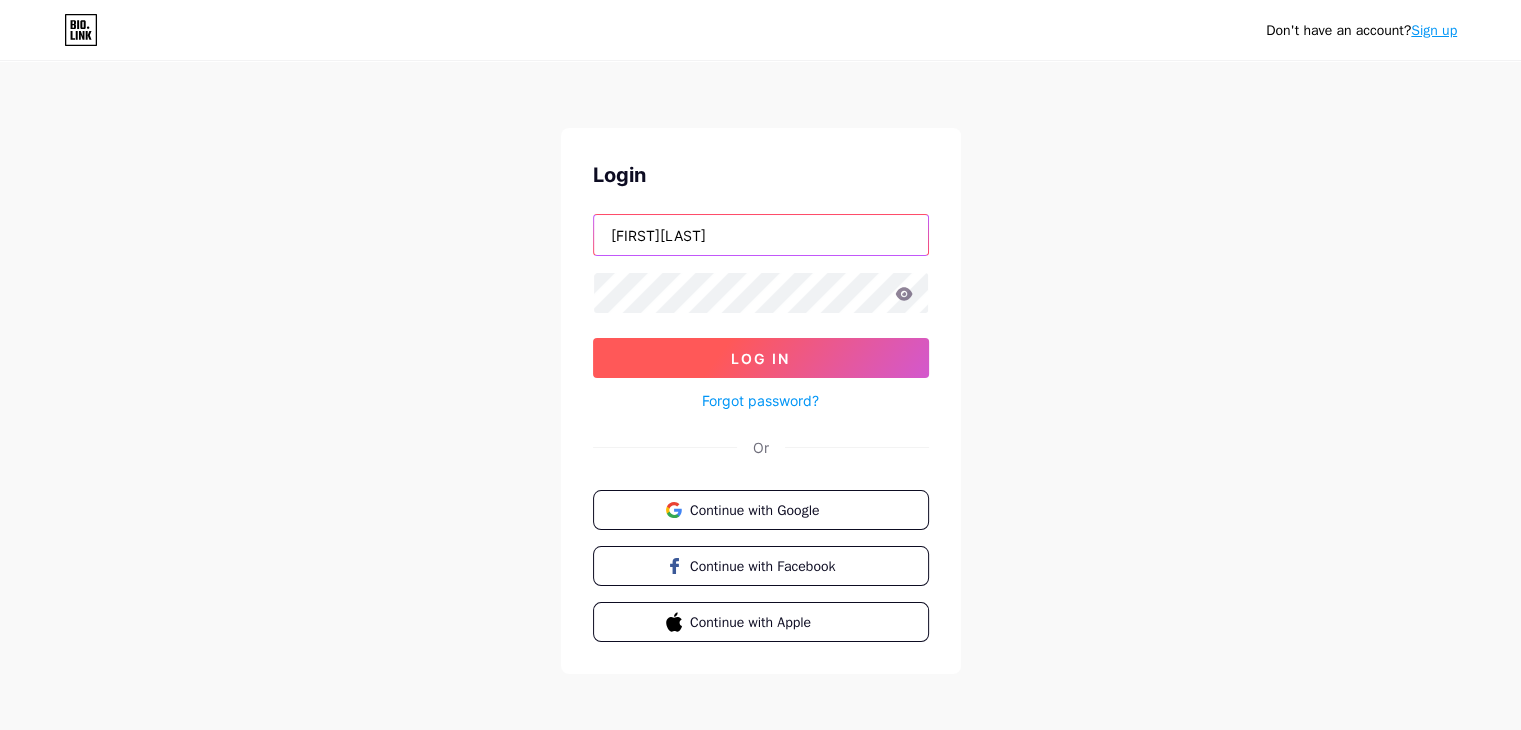 type on "[FIRST][LAST]" 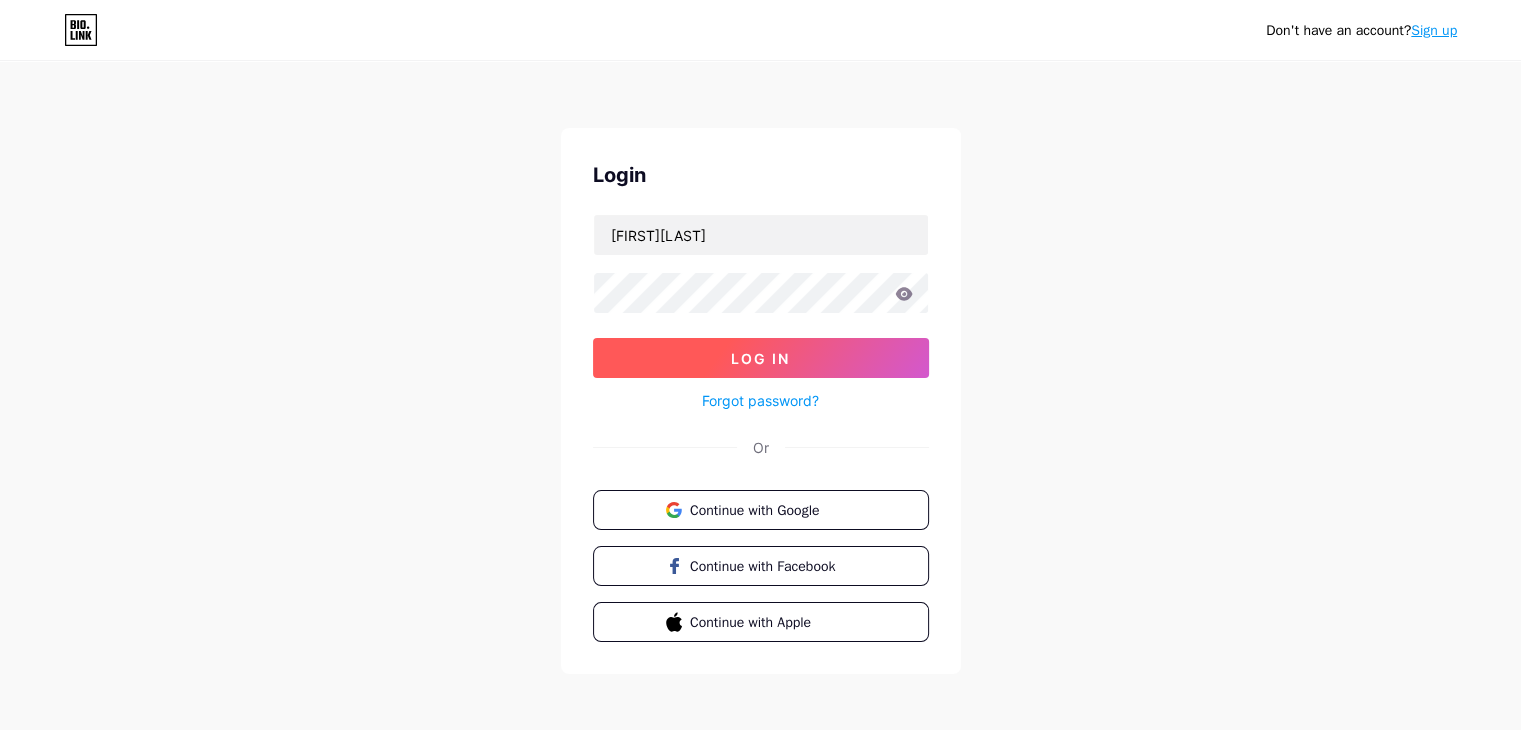 click on "Log In" at bounding box center [760, 358] 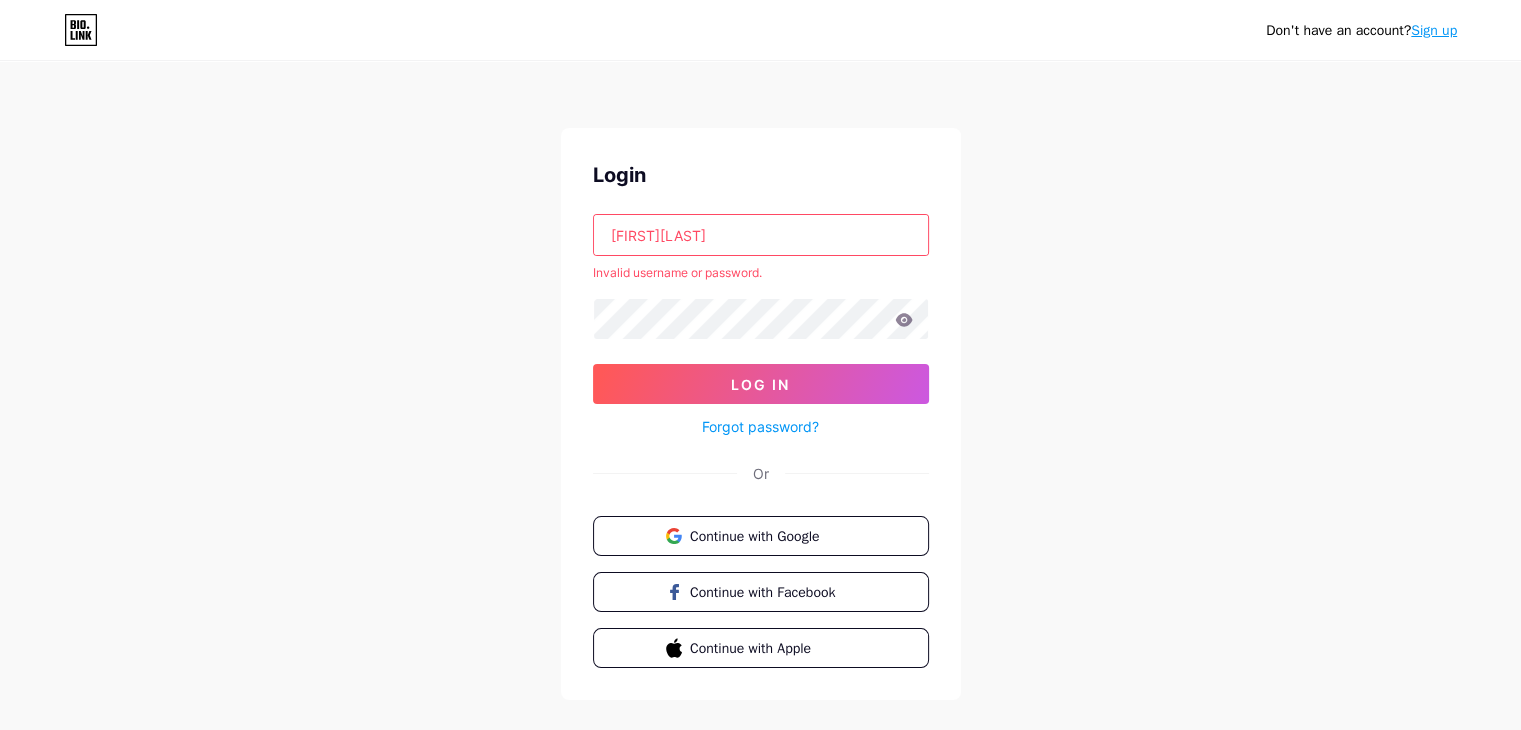 click on "[FIRST][LAST]" at bounding box center (761, 235) 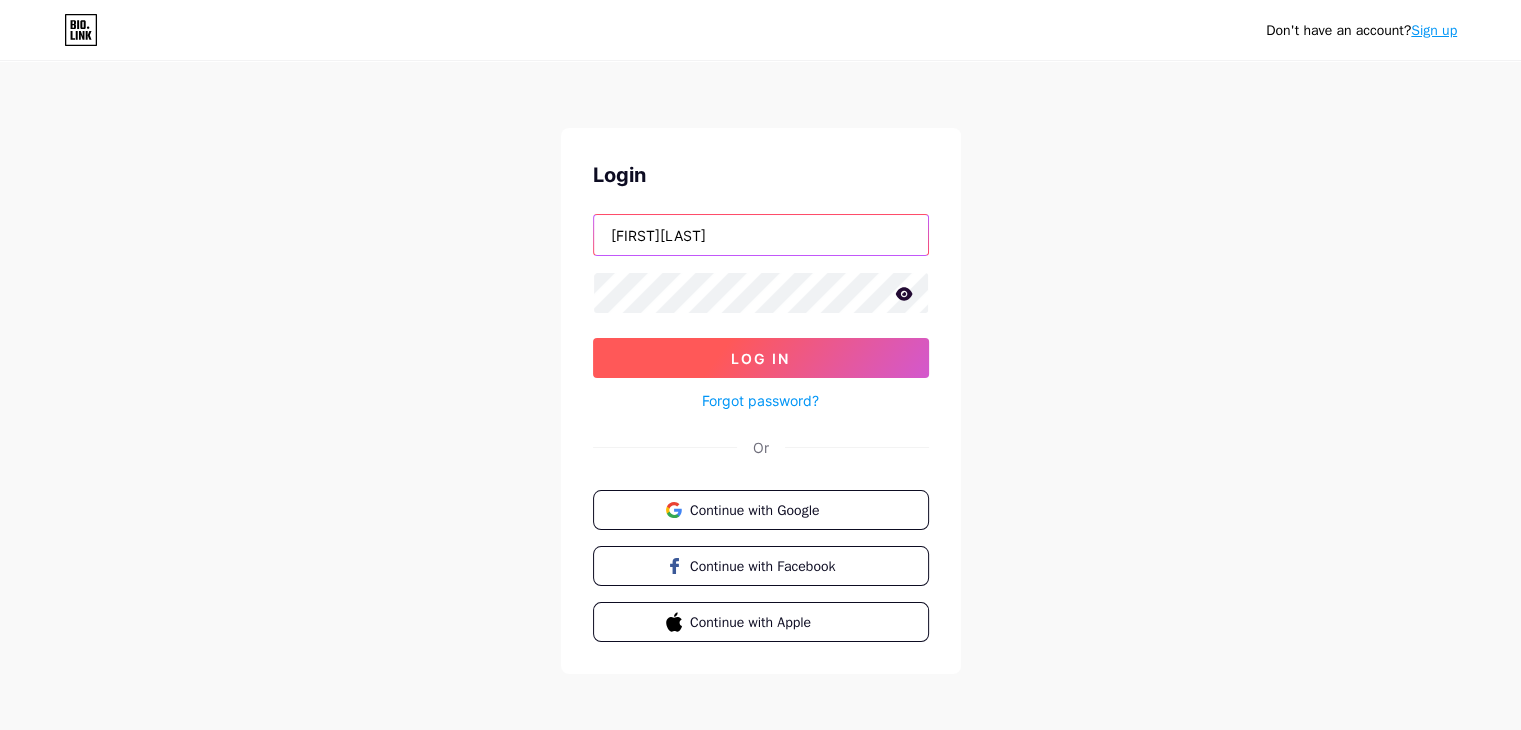 type on "[FIRST][LAST]" 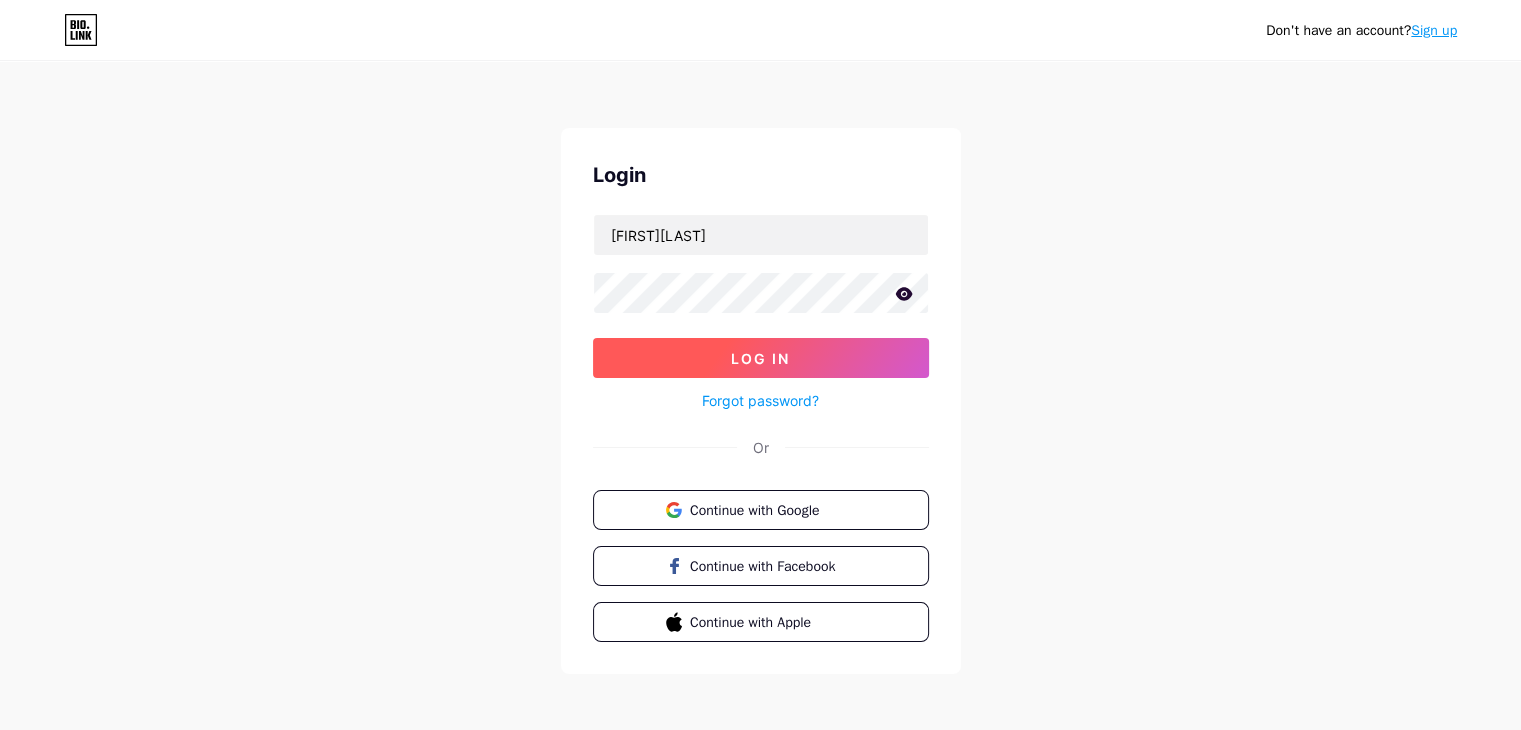 click on "Log In" at bounding box center (761, 358) 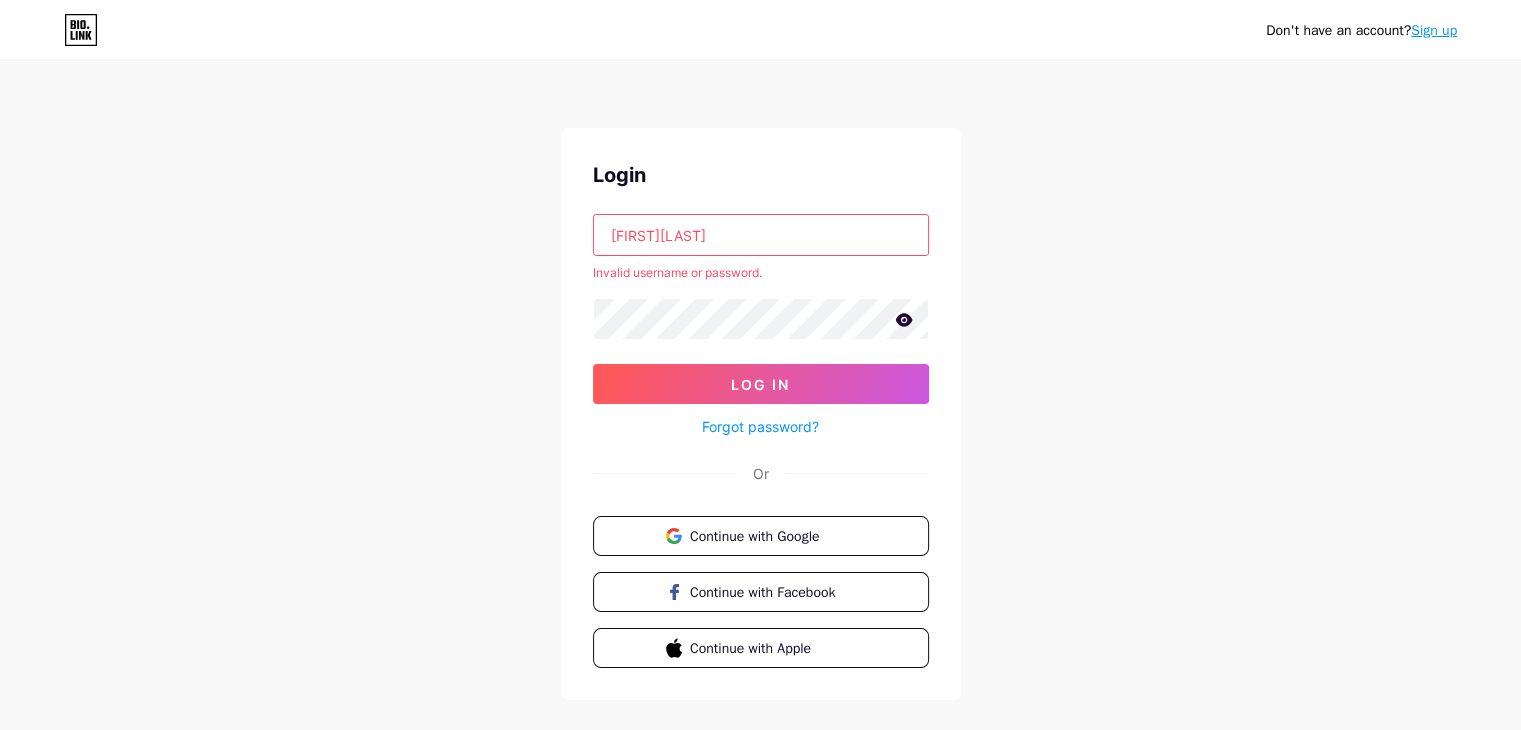 click on "Invalid username or password." at bounding box center [761, 273] 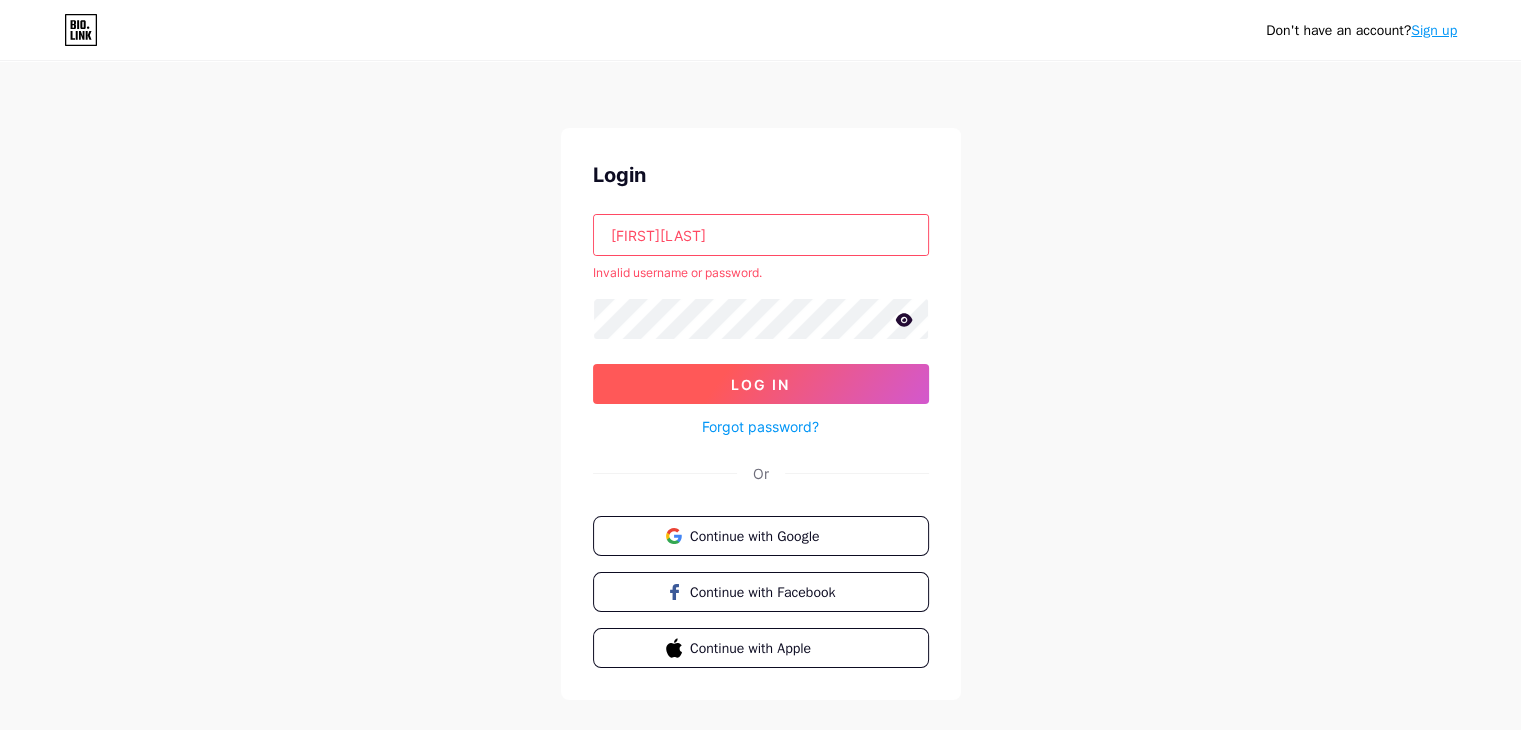 click on "Log In" at bounding box center (760, 384) 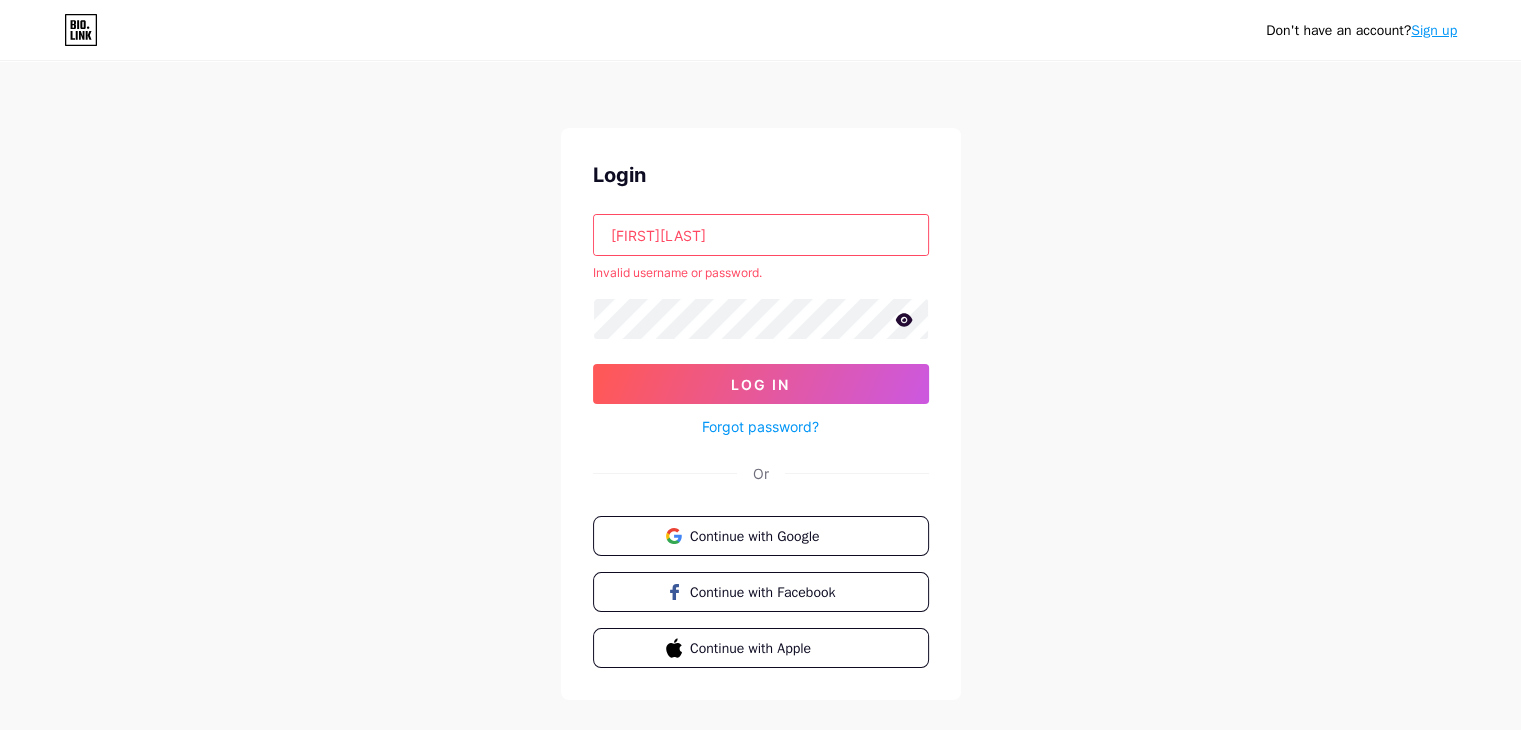click on "Sign up" at bounding box center [1434, 30] 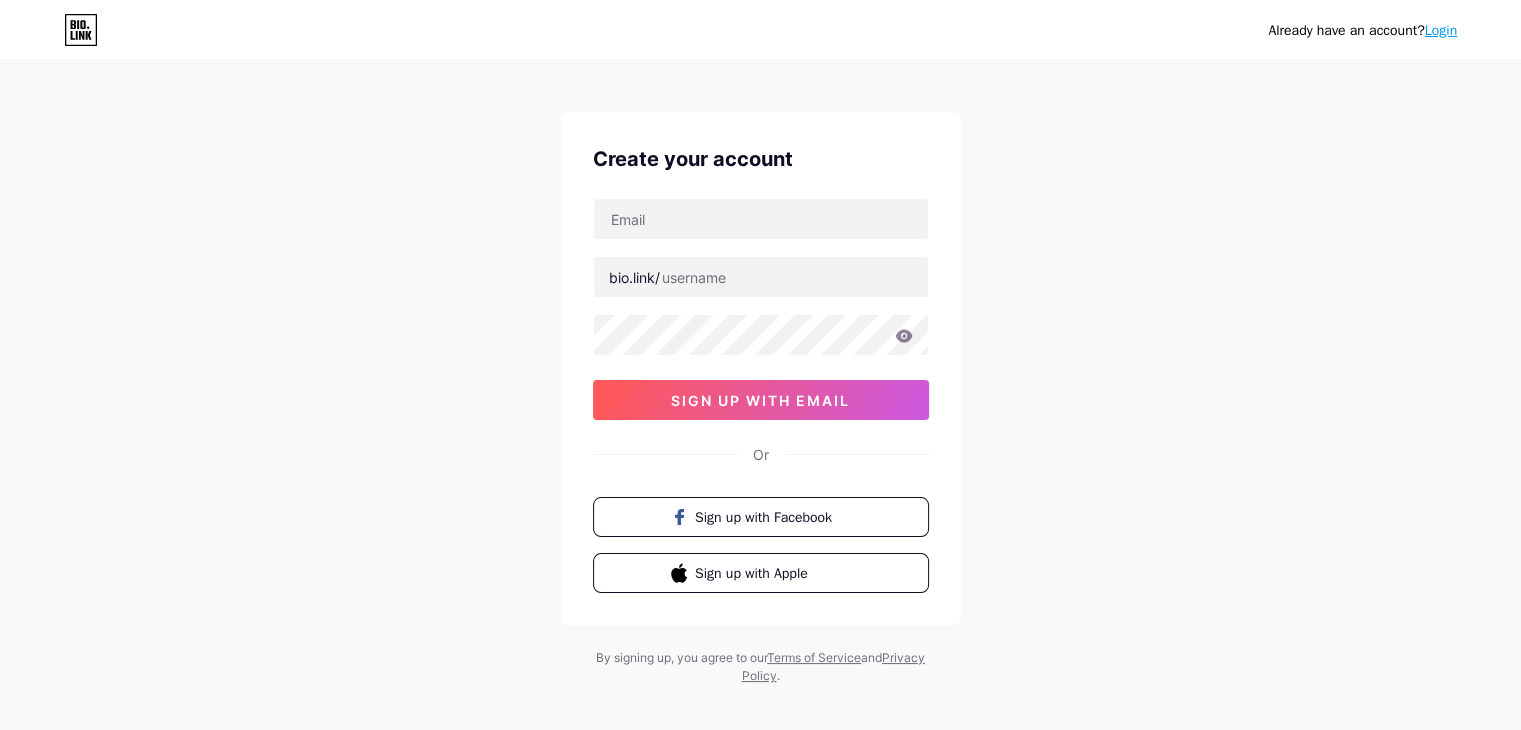 scroll, scrollTop: 0, scrollLeft: 0, axis: both 